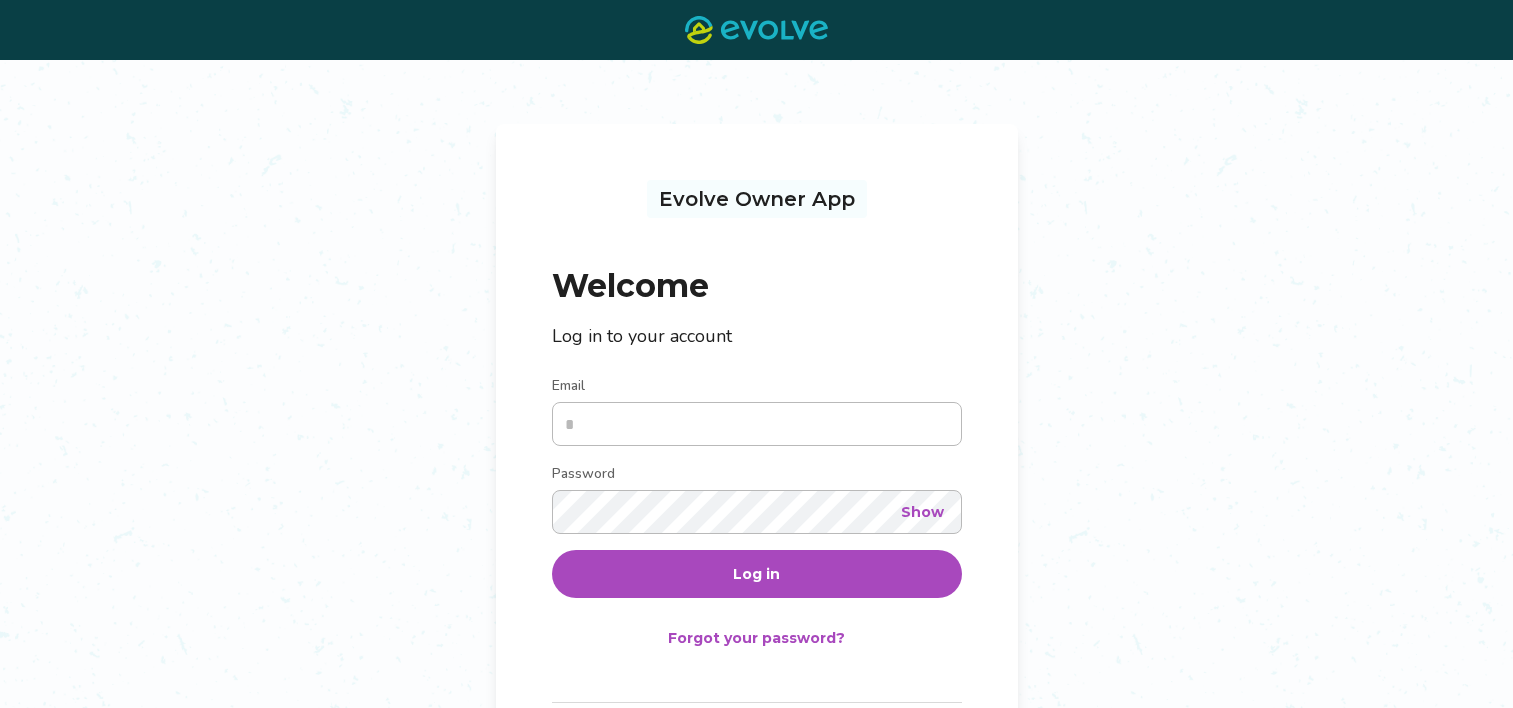 scroll, scrollTop: 0, scrollLeft: 0, axis: both 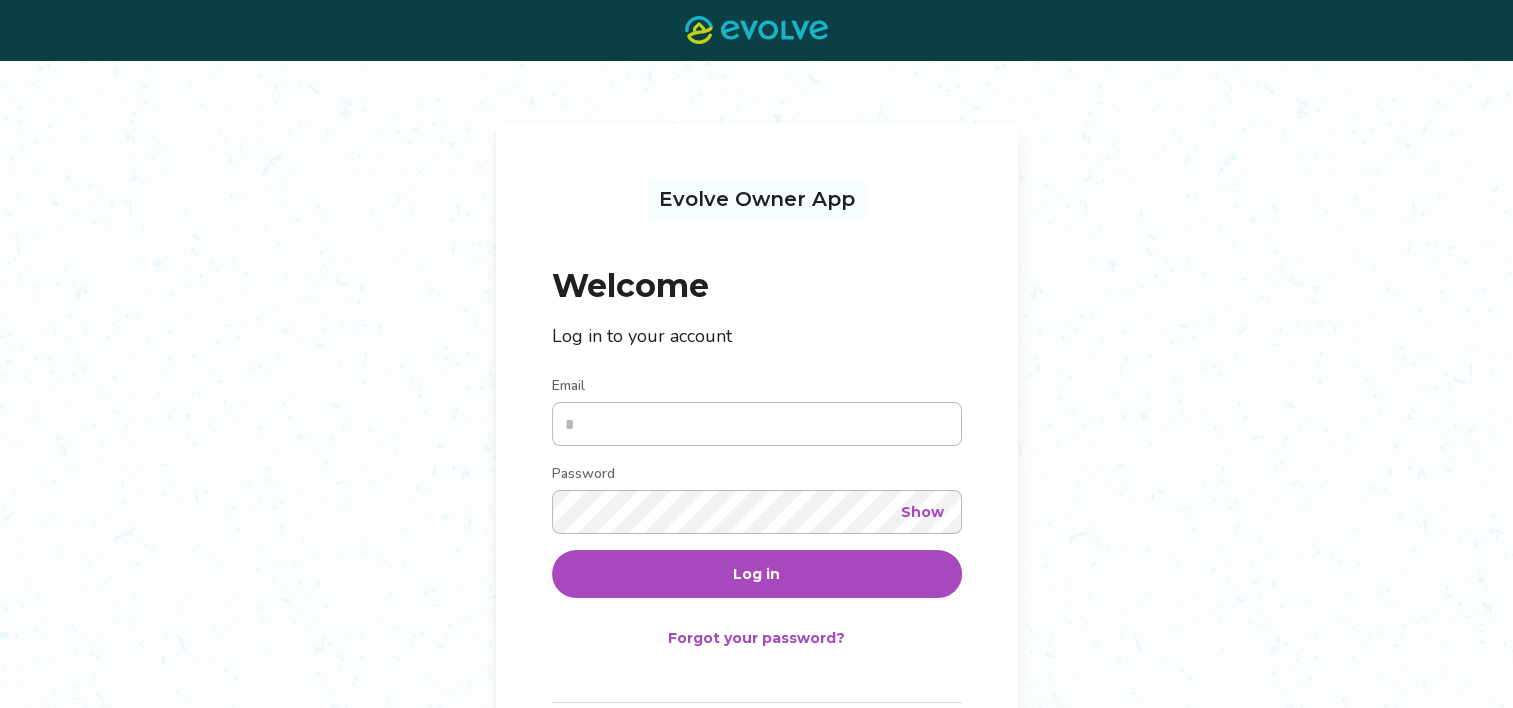 type on "**********" 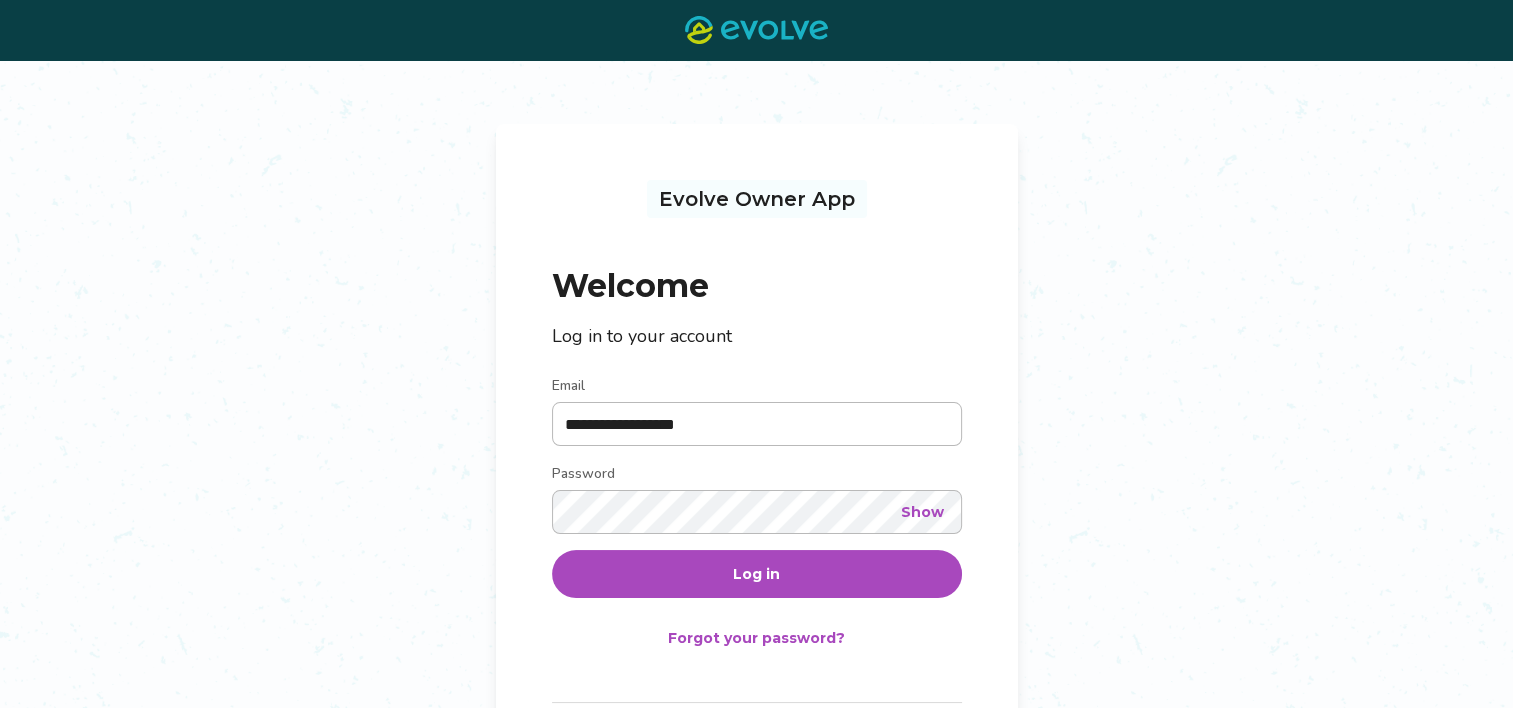 click on "Log in" at bounding box center [757, 574] 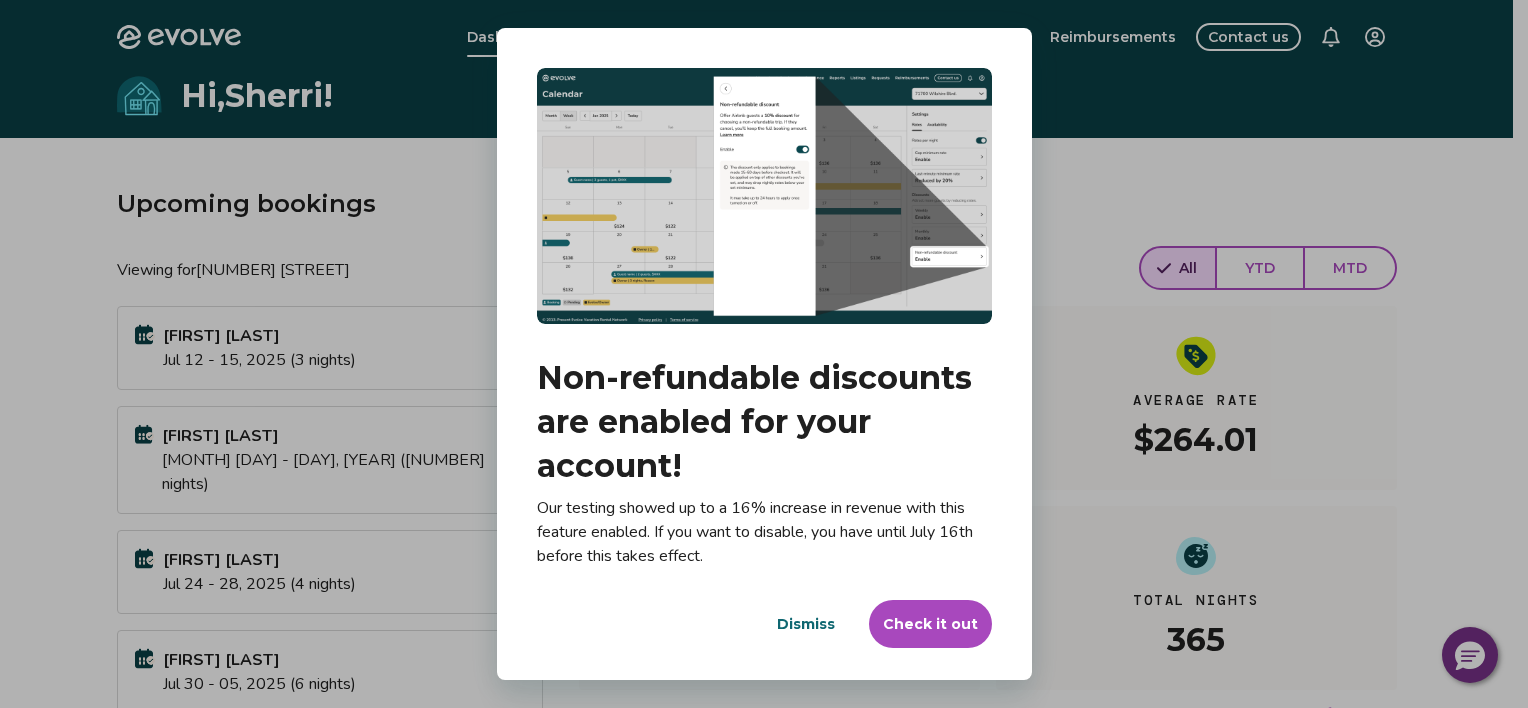 click on "Check it out" at bounding box center (930, 624) 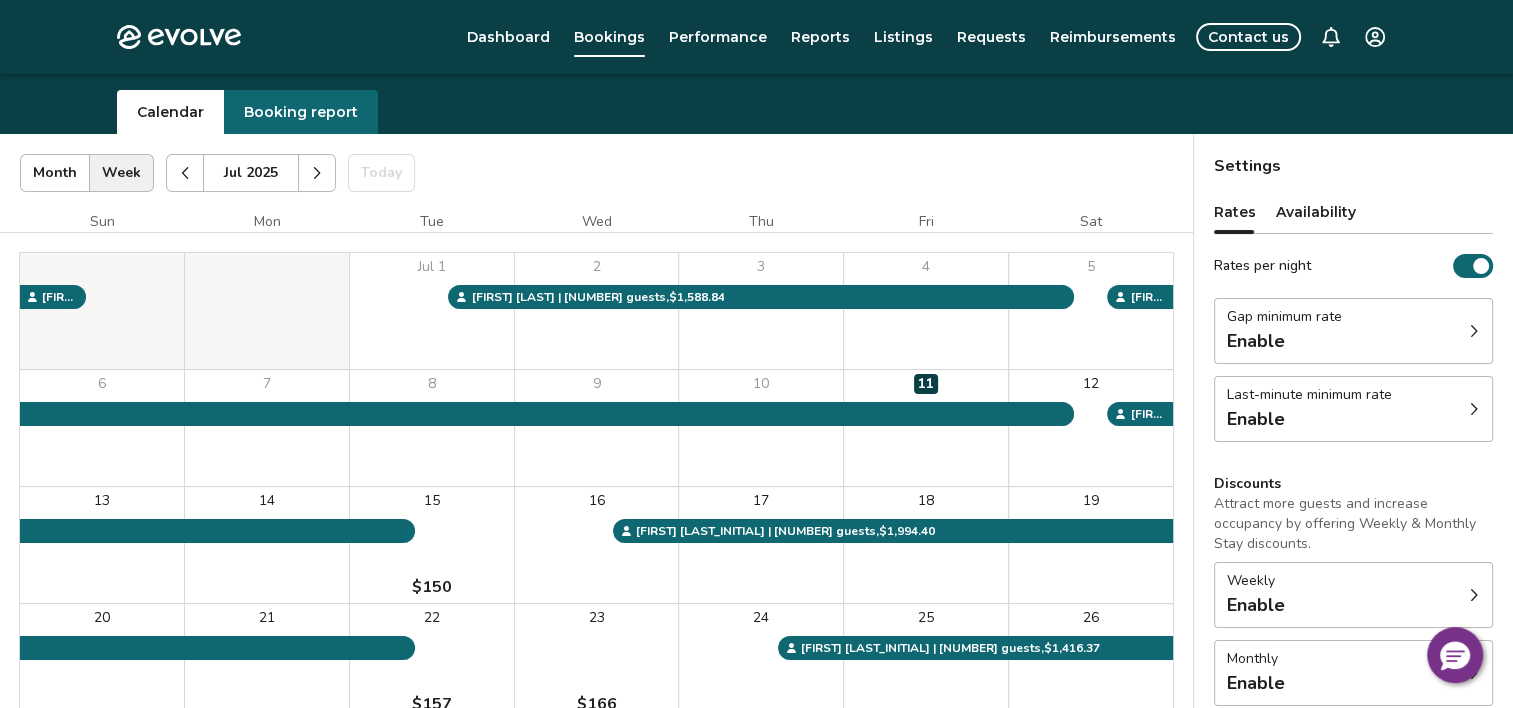 scroll, scrollTop: 0, scrollLeft: 0, axis: both 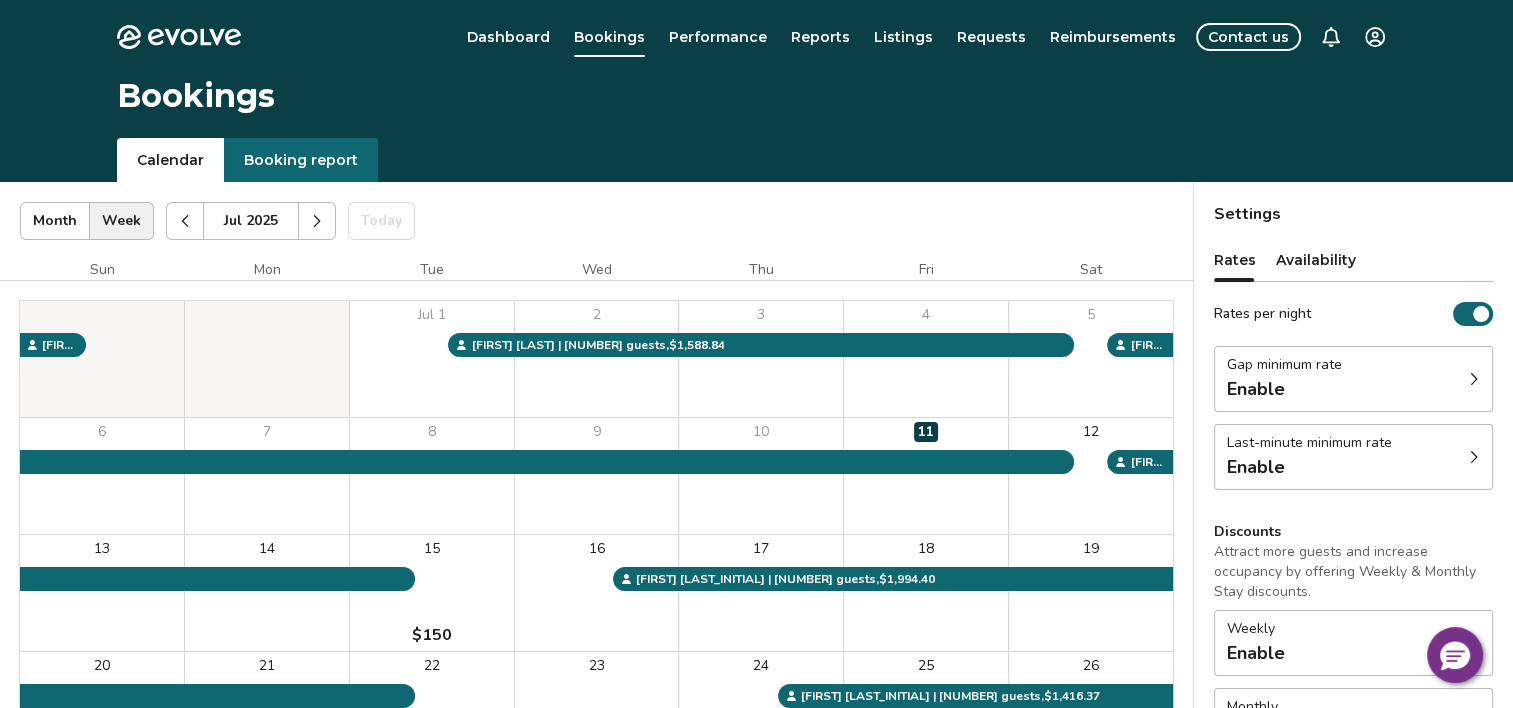 click on "Availability" at bounding box center [1316, 260] 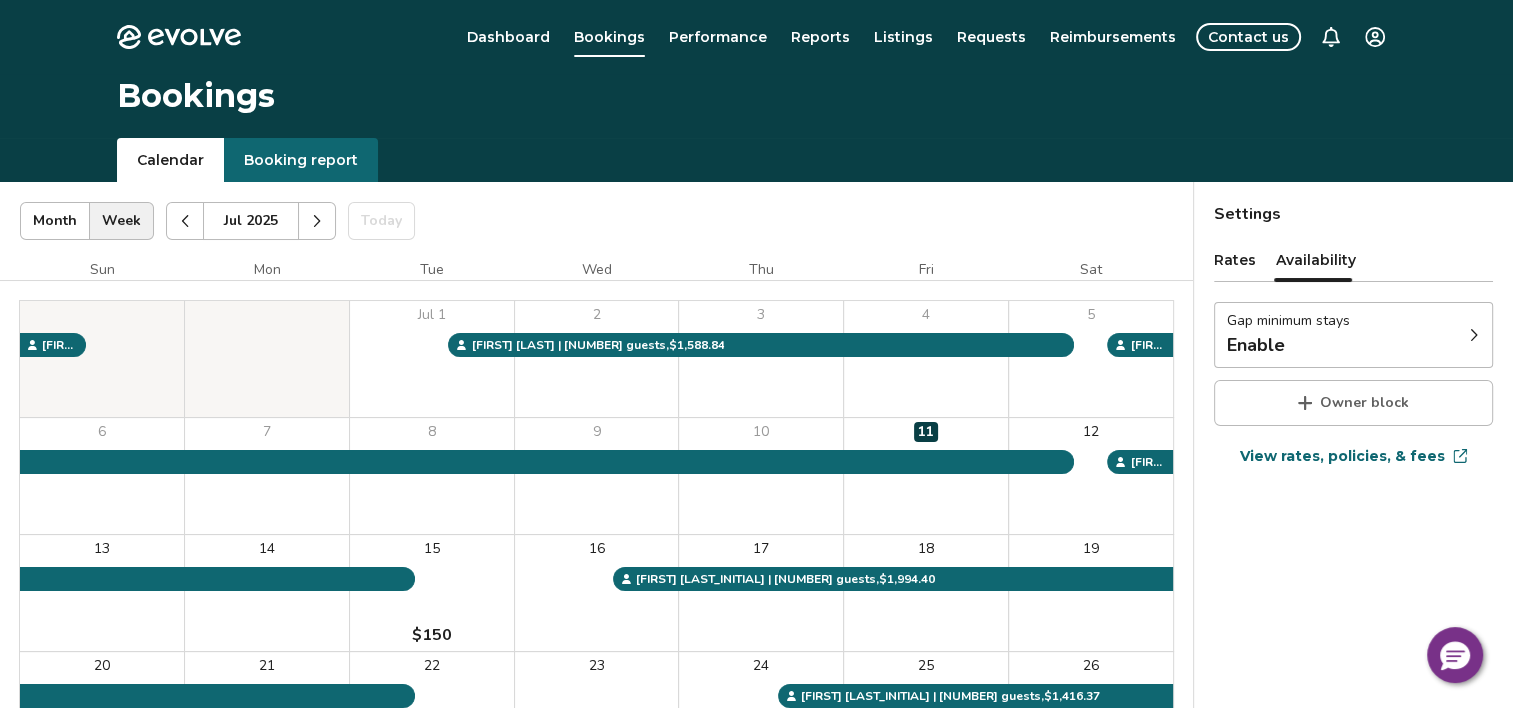 click on "Rates" at bounding box center (1235, 260) 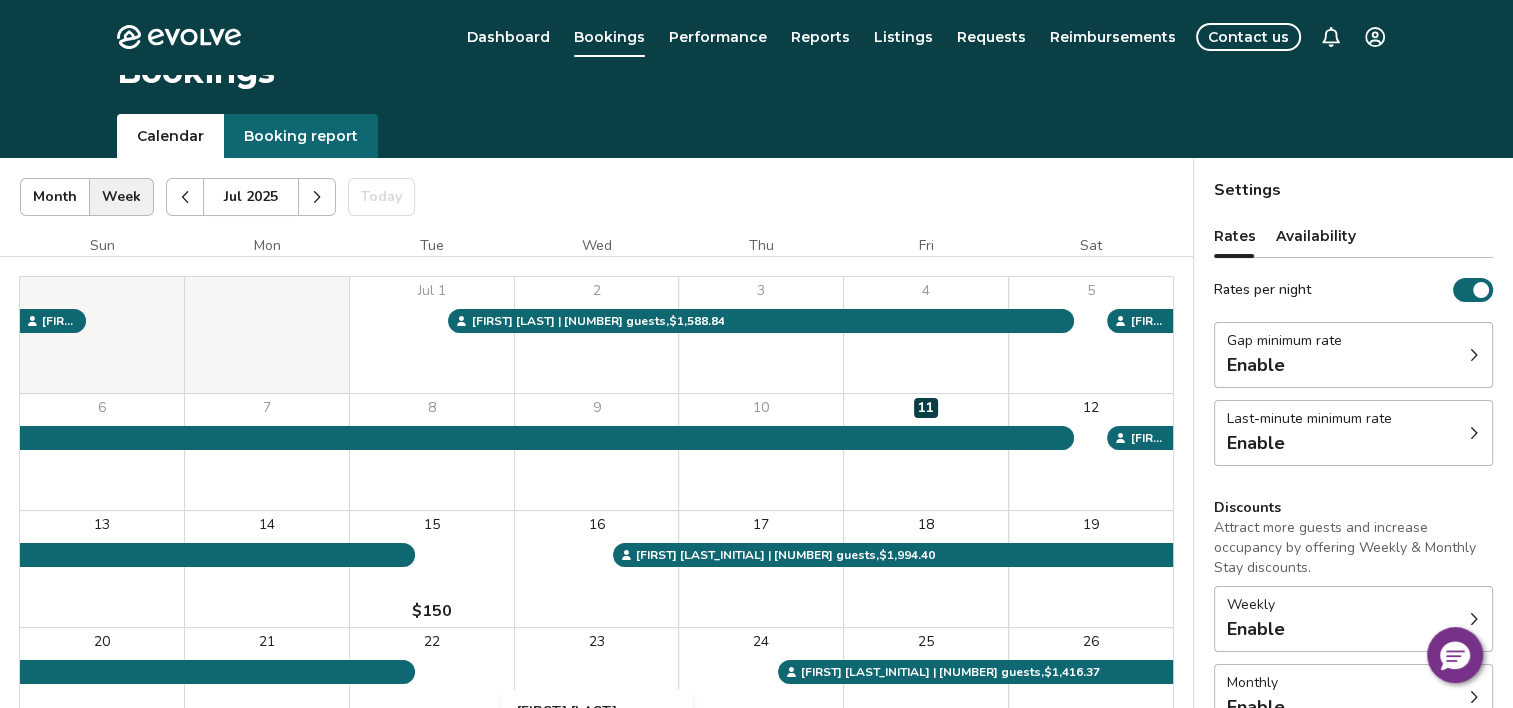 scroll, scrollTop: 0, scrollLeft: 0, axis: both 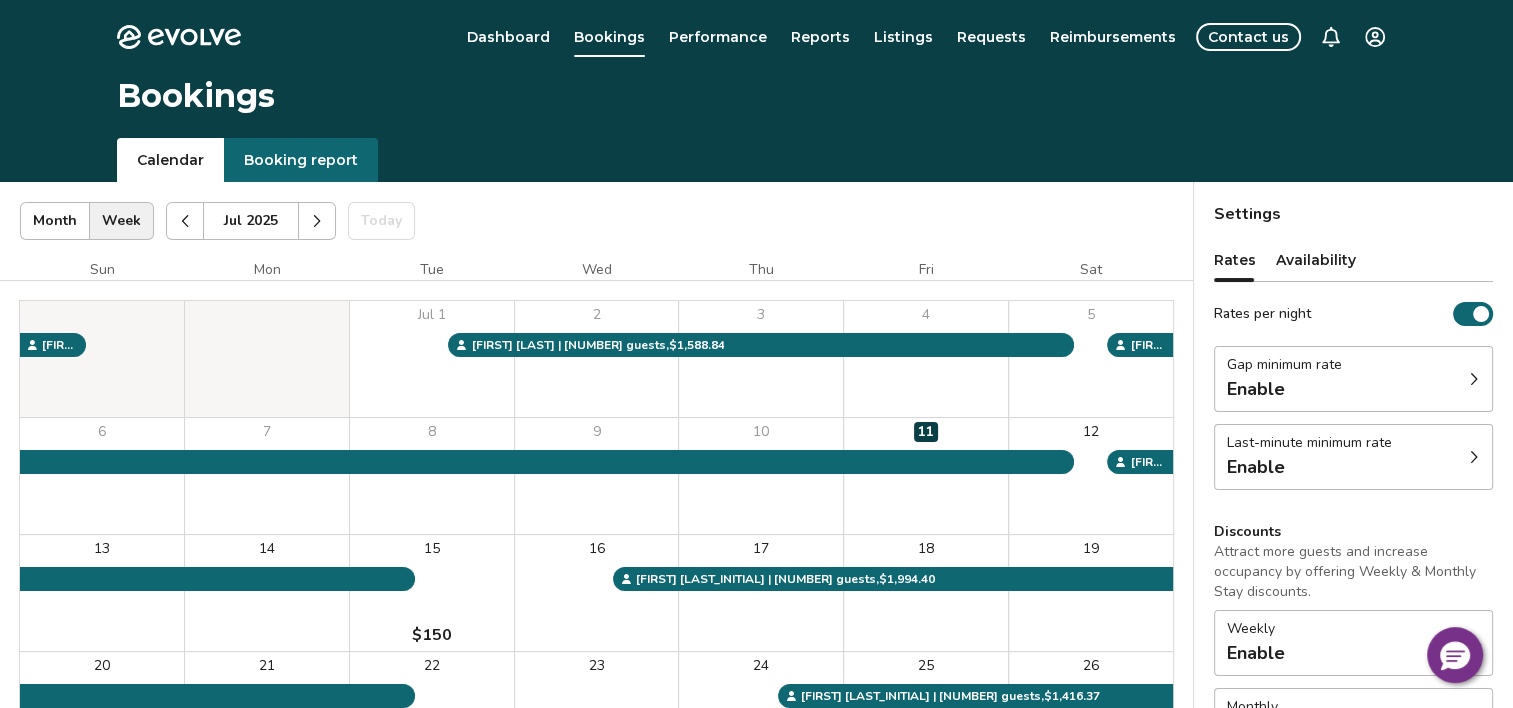 click on "[NUMBER] [STREET] [CITY] [MONTH] [YEAR] | Views Month Week [MONTH] [YEAR] Today Settings [NUMBER] [STREET] [MONTH] [YEAR] Sun Mon Tue Wed Thu Fri Sat [MONTH] 1 2 3 4 5 6 7 8 9 10 11 12 13 14 15 $[NUMBER] 16 17 18 19 20 21 22 $[NUMBER] 23 $[NUMBER] 24 25 26 27 28 $[NUMBER] 29 $[NUMBER] 30 31 [FIRST] [LAST] | [NUMBER] guests , $[NUMBER] [FIRST] [LAST] | [NUMBER] guests , $[NUMBER] [FIRST] [LAST] | [NUMBER] guests , $[NUMBER] [FIRST] [LAST] | [NUMBER] guests , $[NUMBER] [FIRST] [LAST] | [NUMBER] guests , $[NUMBER] [FIRST] [LAST] | [NUMBER] guests , $[NUMBER] [FIRST] [LAST] | [NUMBER] guests , $[NUMBER] Booking Pending Evolve/Owner Settings Rates Availability Rates per night Gap minimum rate Enable Last-minute minimum rate Enable Discounts Attract more guests and increase occupancy by offering Weekly Monthly Stay discounts. Weekly Enable Monthly Enable Non-refundable discount 10% off View rates, policies, fees Gap minimum rate Reduce your minimum rate by 20% to help fill nights between bookings (Fridays and Saturdays excluded). Enable Enable" at bounding box center (756, 517) 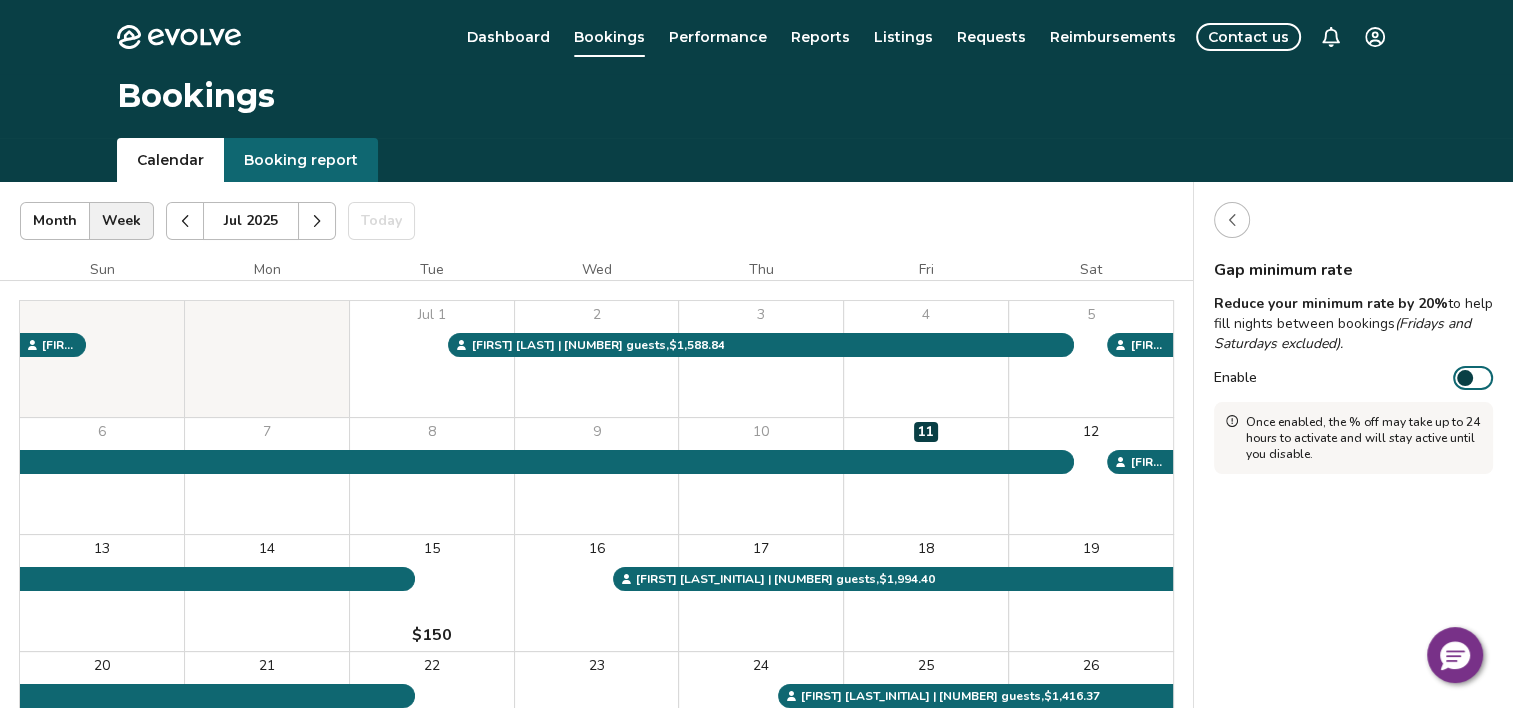 click on "Enable" at bounding box center [1473, 378] 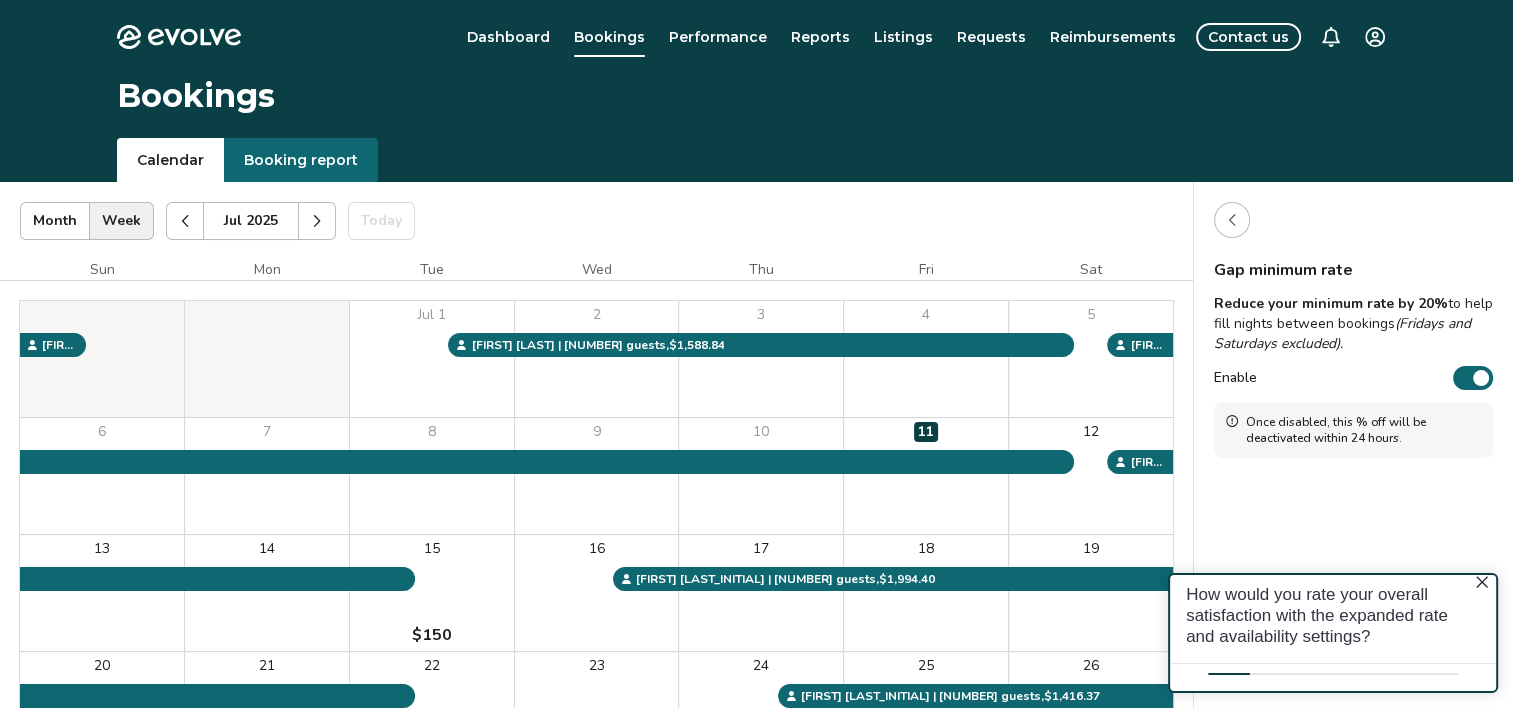 scroll, scrollTop: 0, scrollLeft: 0, axis: both 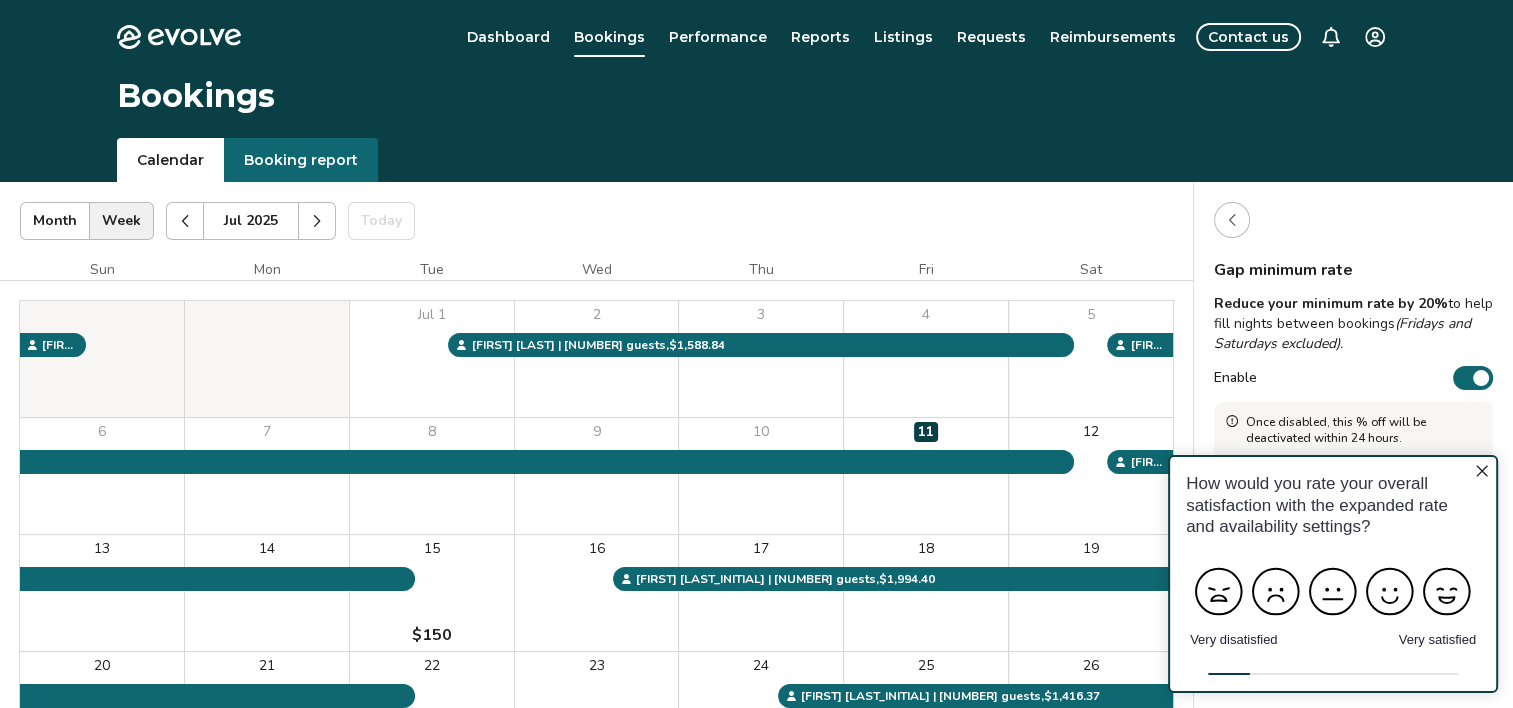 click on "Enable" at bounding box center (1473, 378) 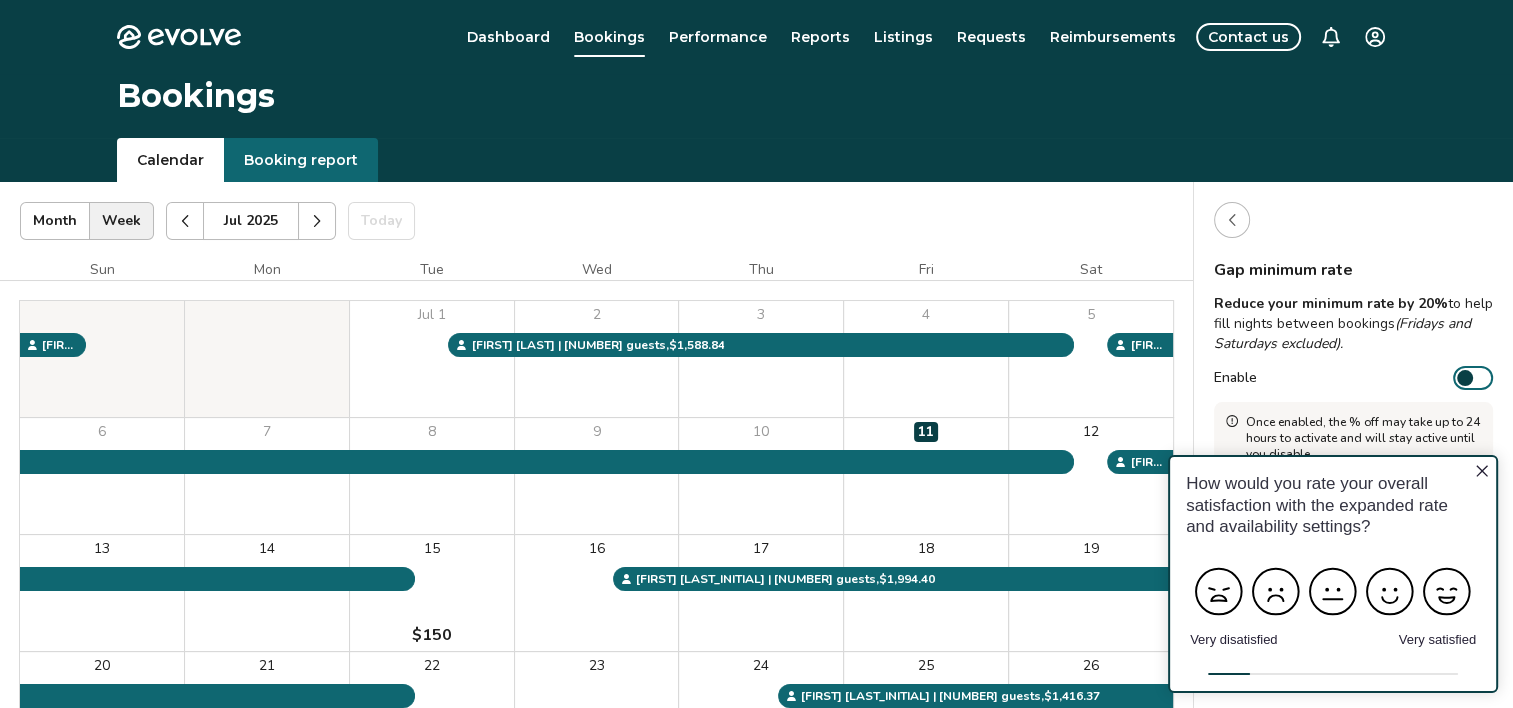 click 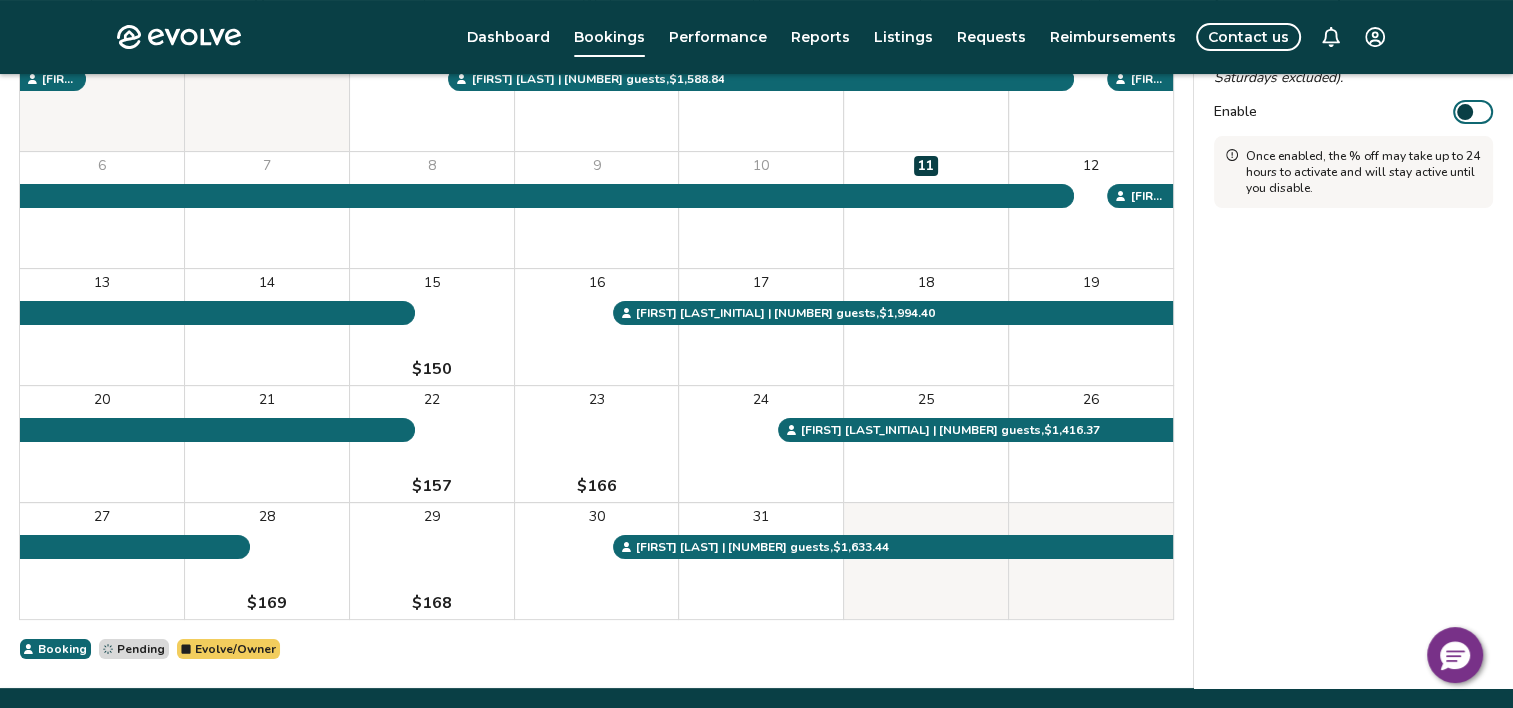 scroll, scrollTop: 0, scrollLeft: 0, axis: both 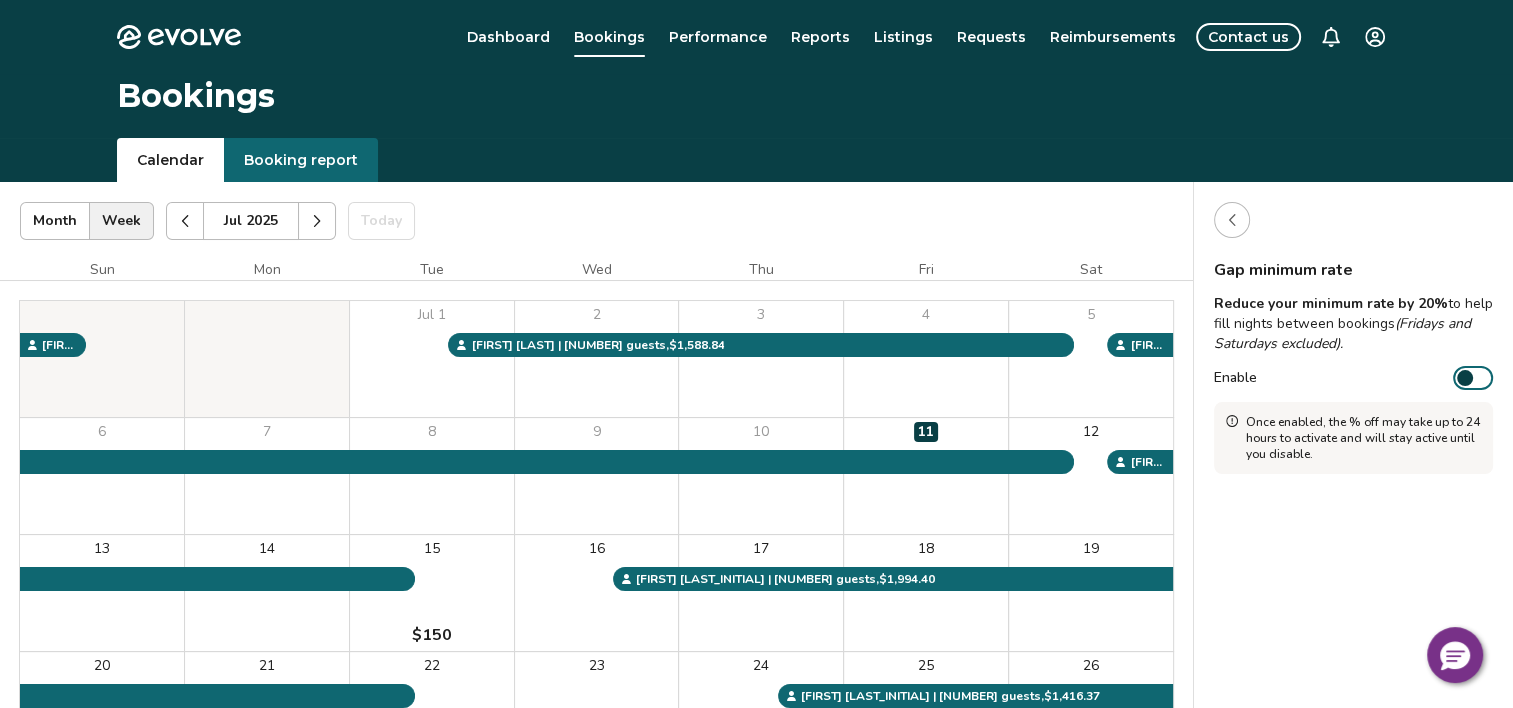 click at bounding box center (1232, 220) 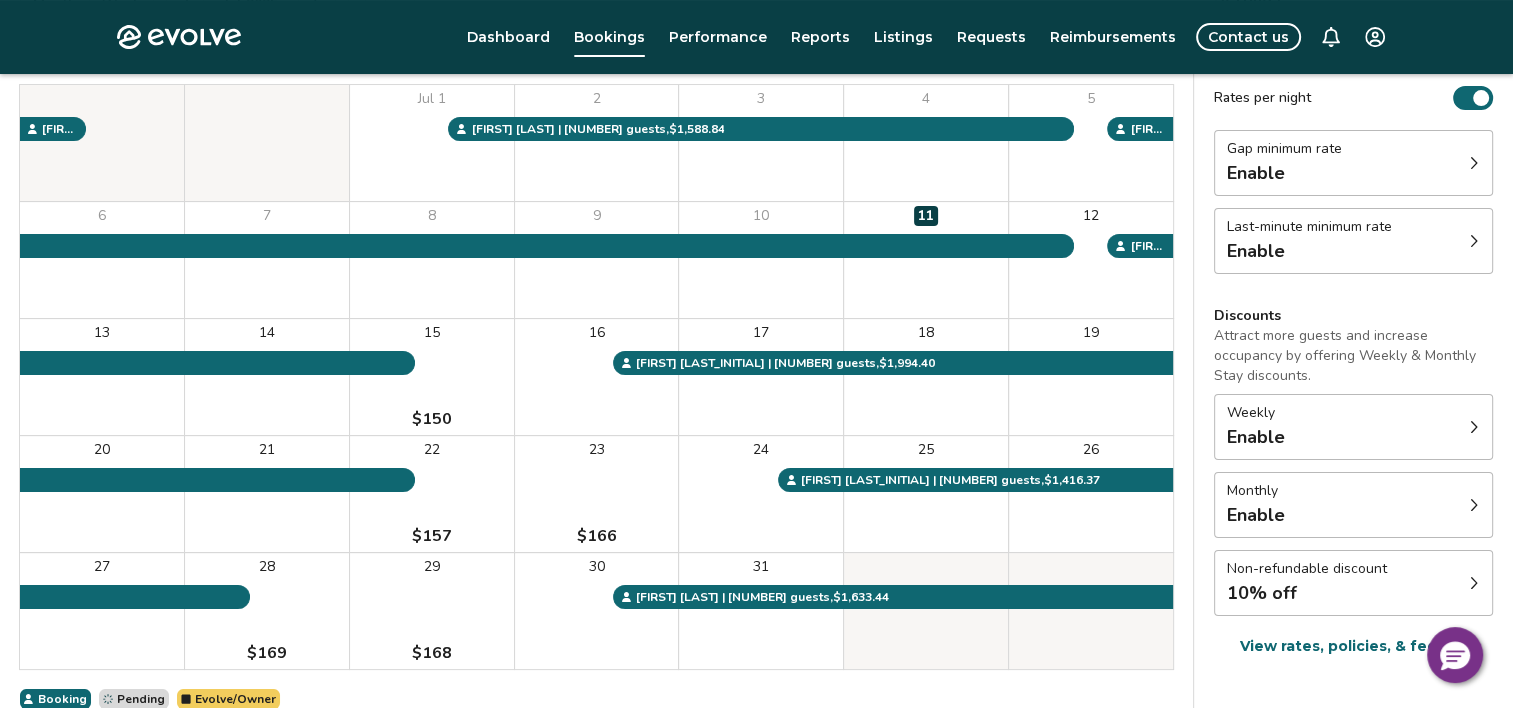 scroll, scrollTop: 0, scrollLeft: 0, axis: both 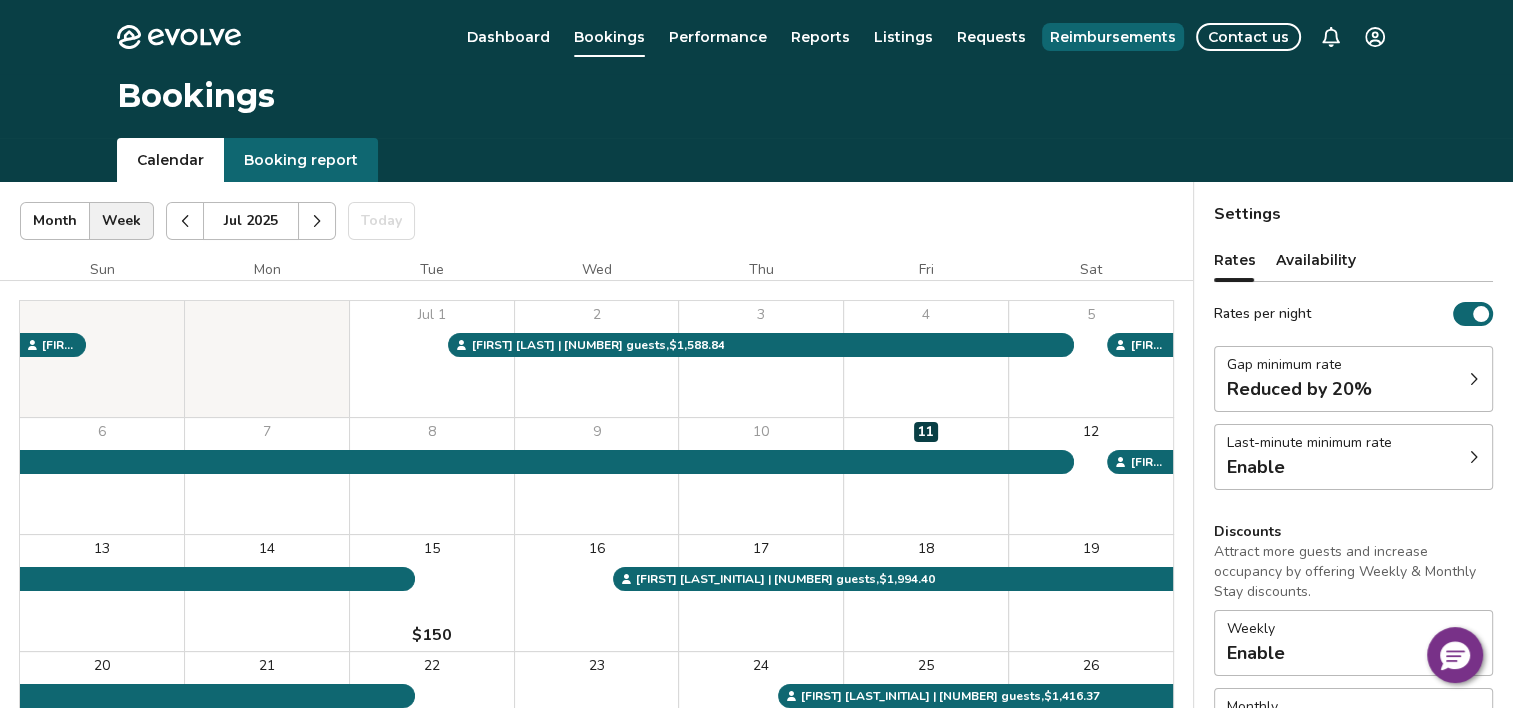 click on "Reimbursements" at bounding box center (1113, 37) 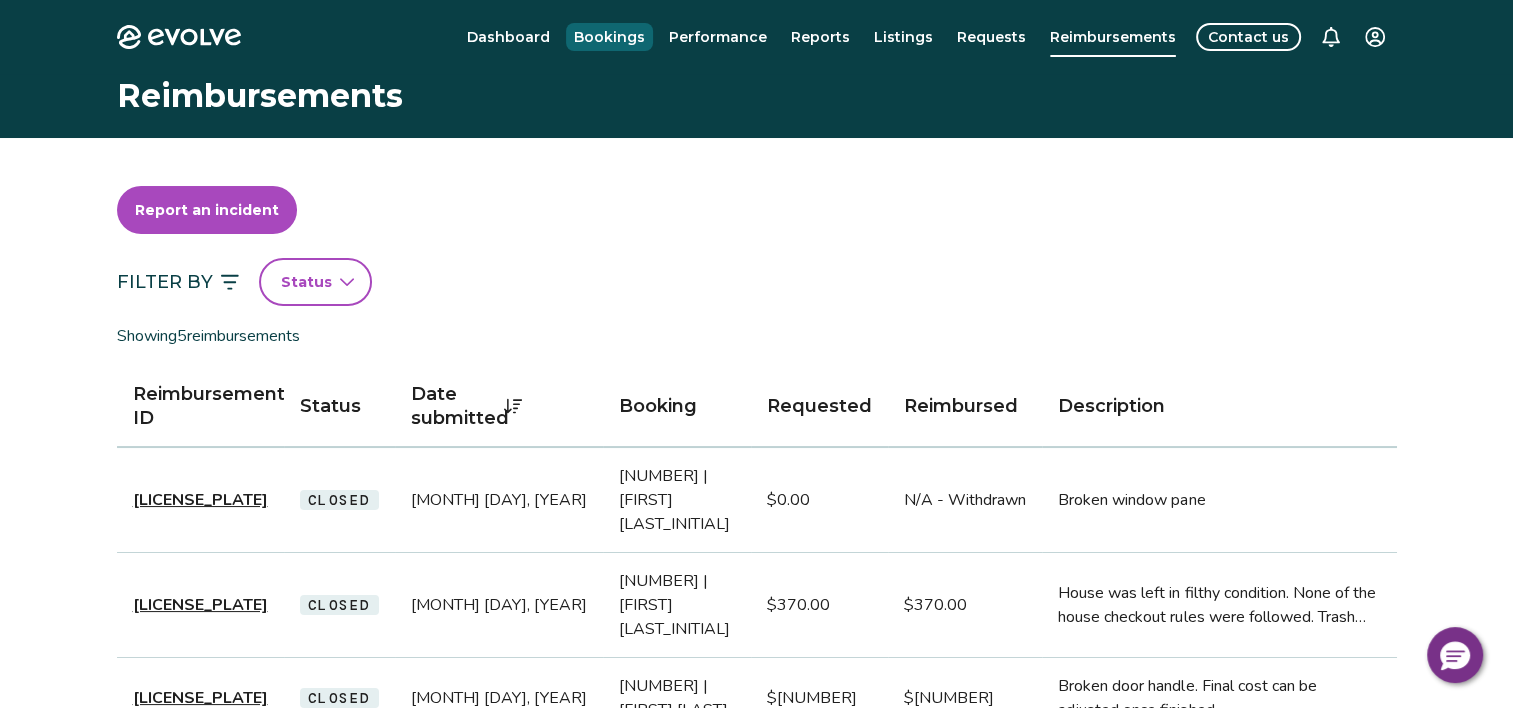 click on "Bookings" at bounding box center (609, 37) 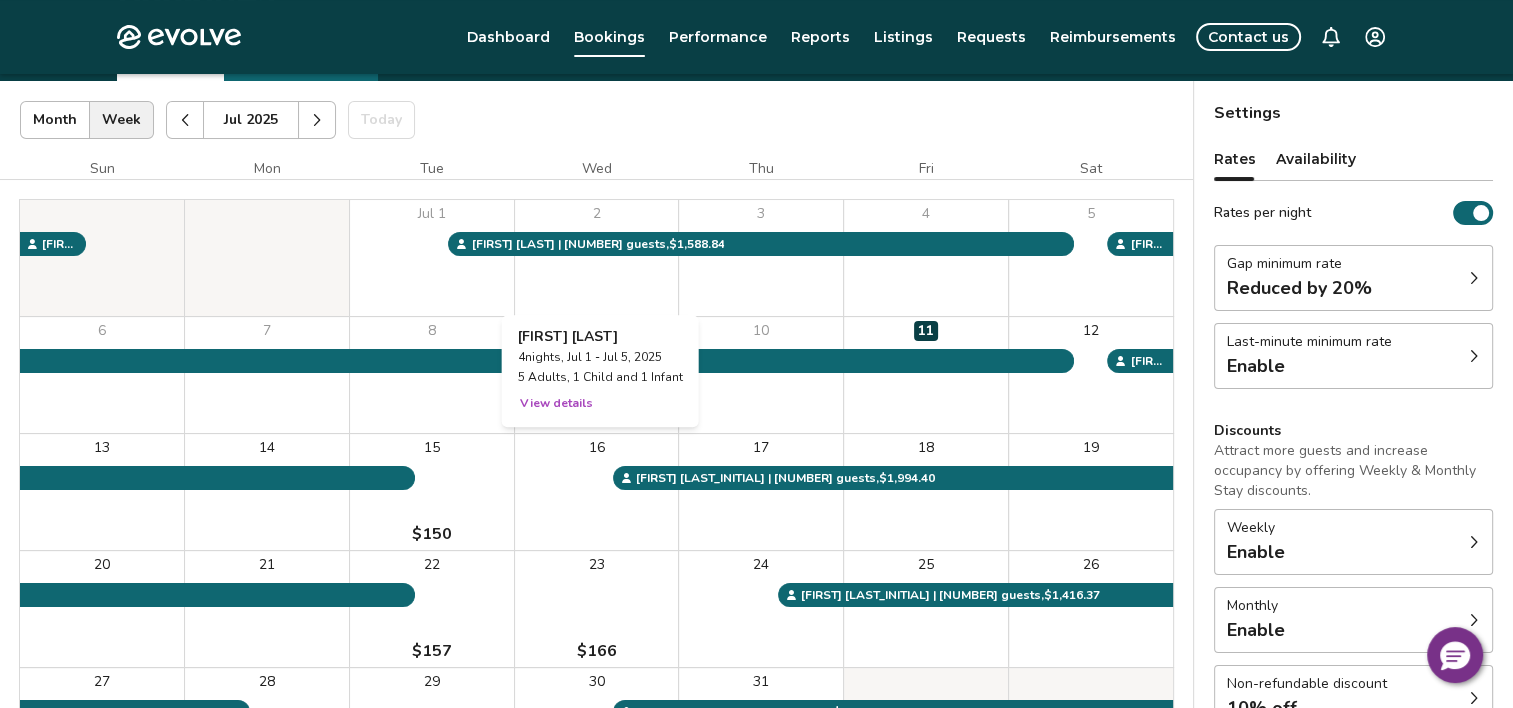 scroll, scrollTop: 66, scrollLeft: 0, axis: vertical 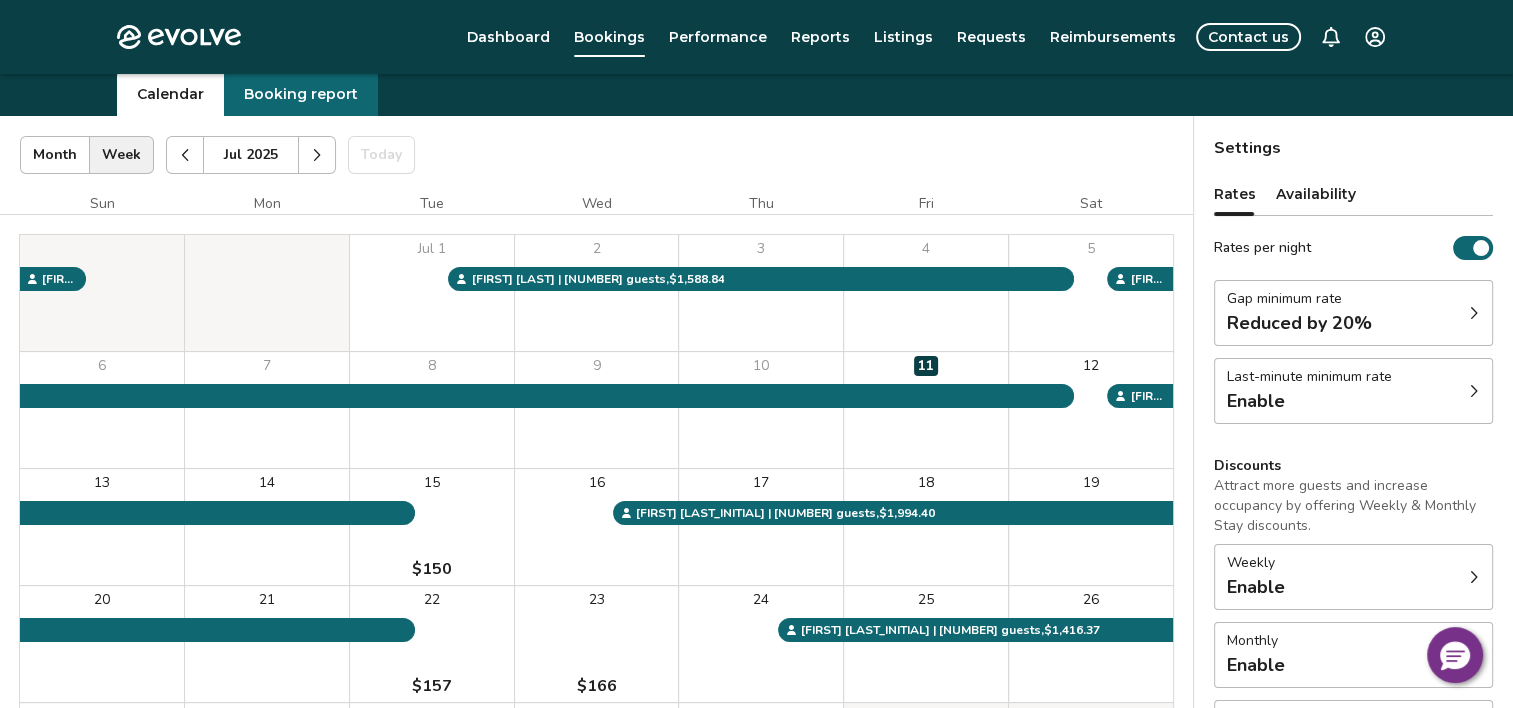 click on "Availability" at bounding box center [1316, 194] 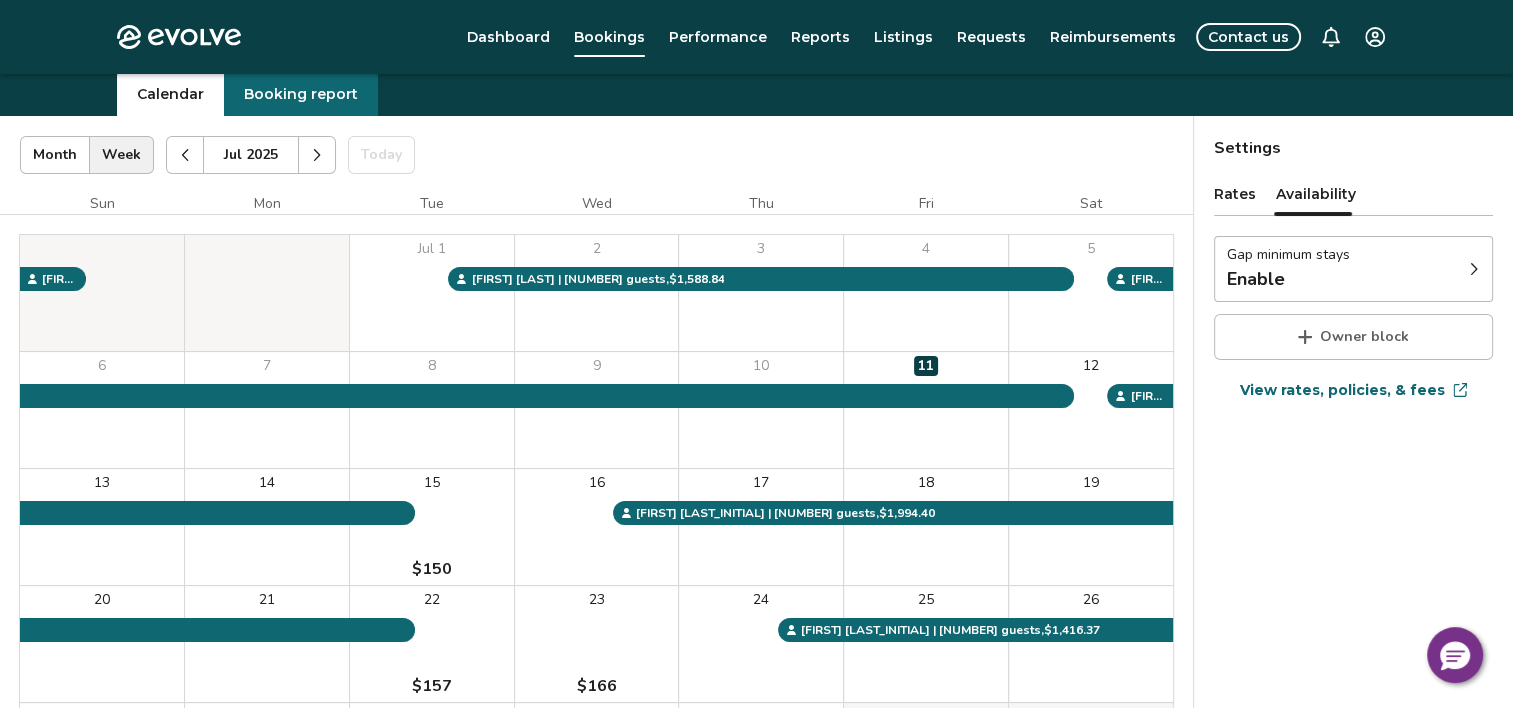 click on "Rates" at bounding box center [1235, 194] 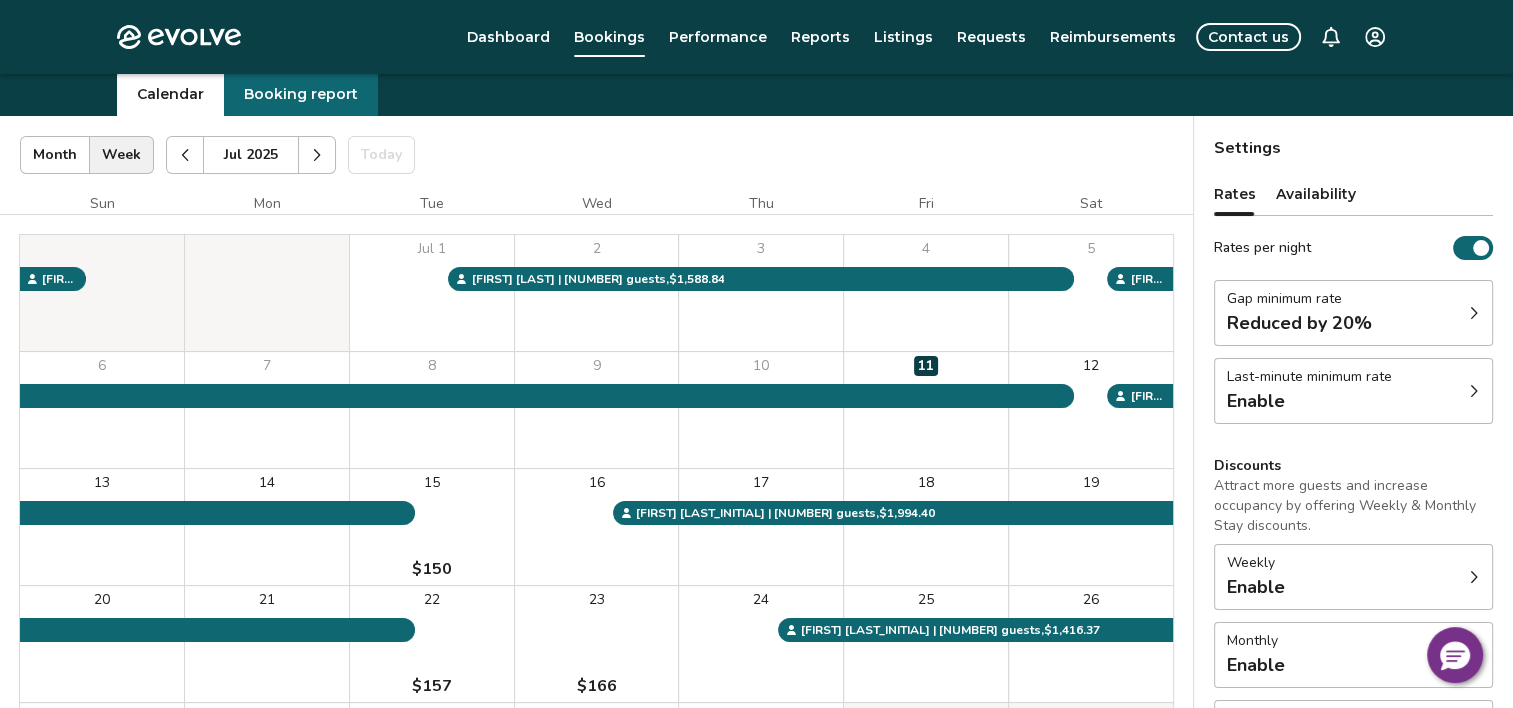 click 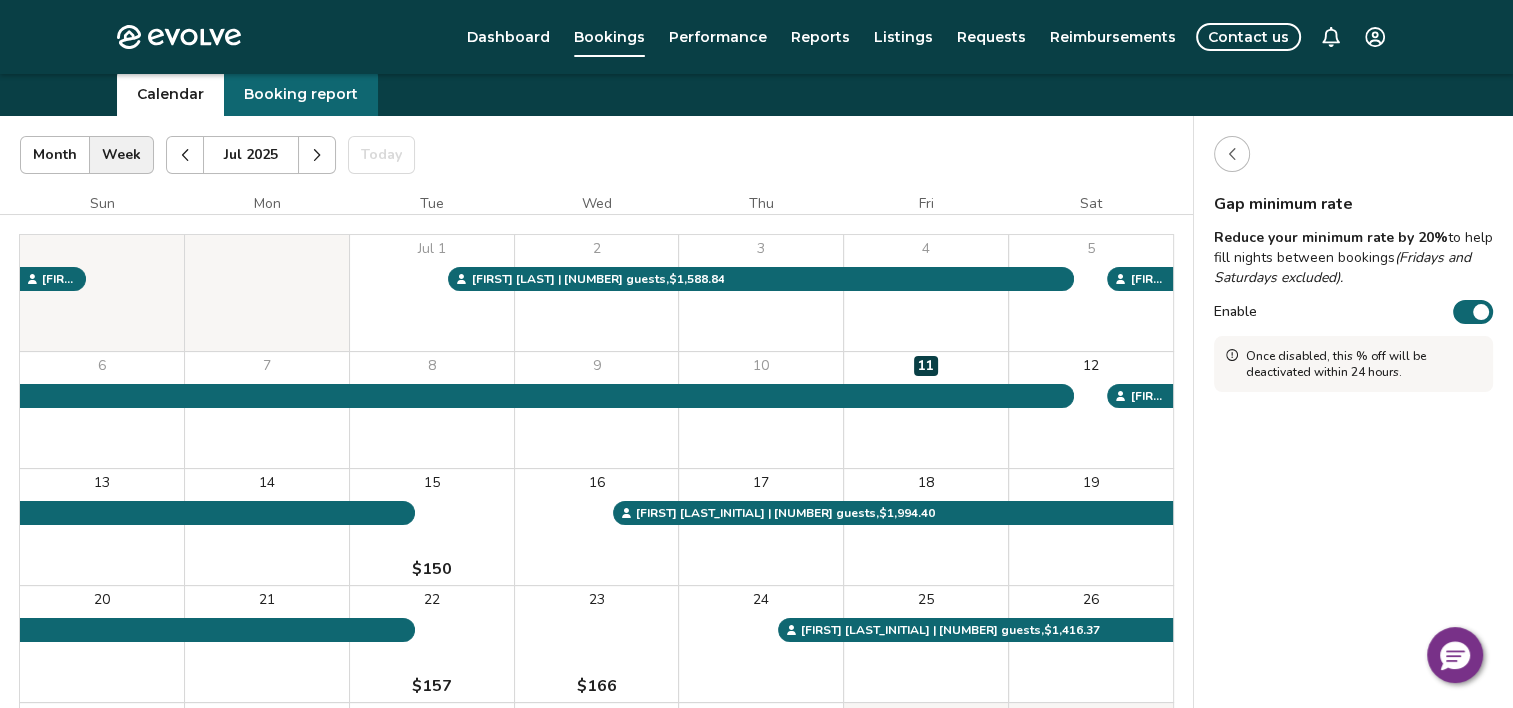 click on "Enable" at bounding box center (1473, 312) 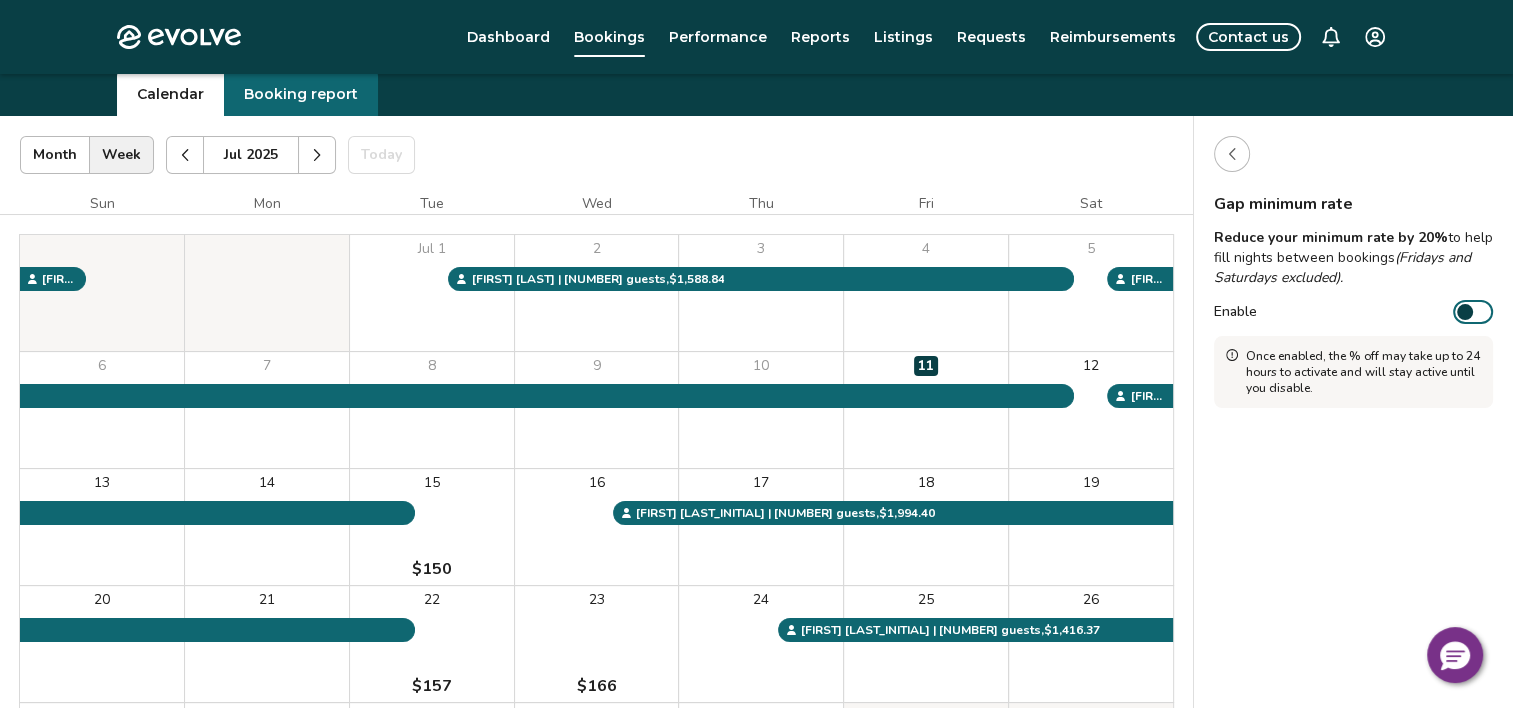 click on "Enable" at bounding box center [1473, 312] 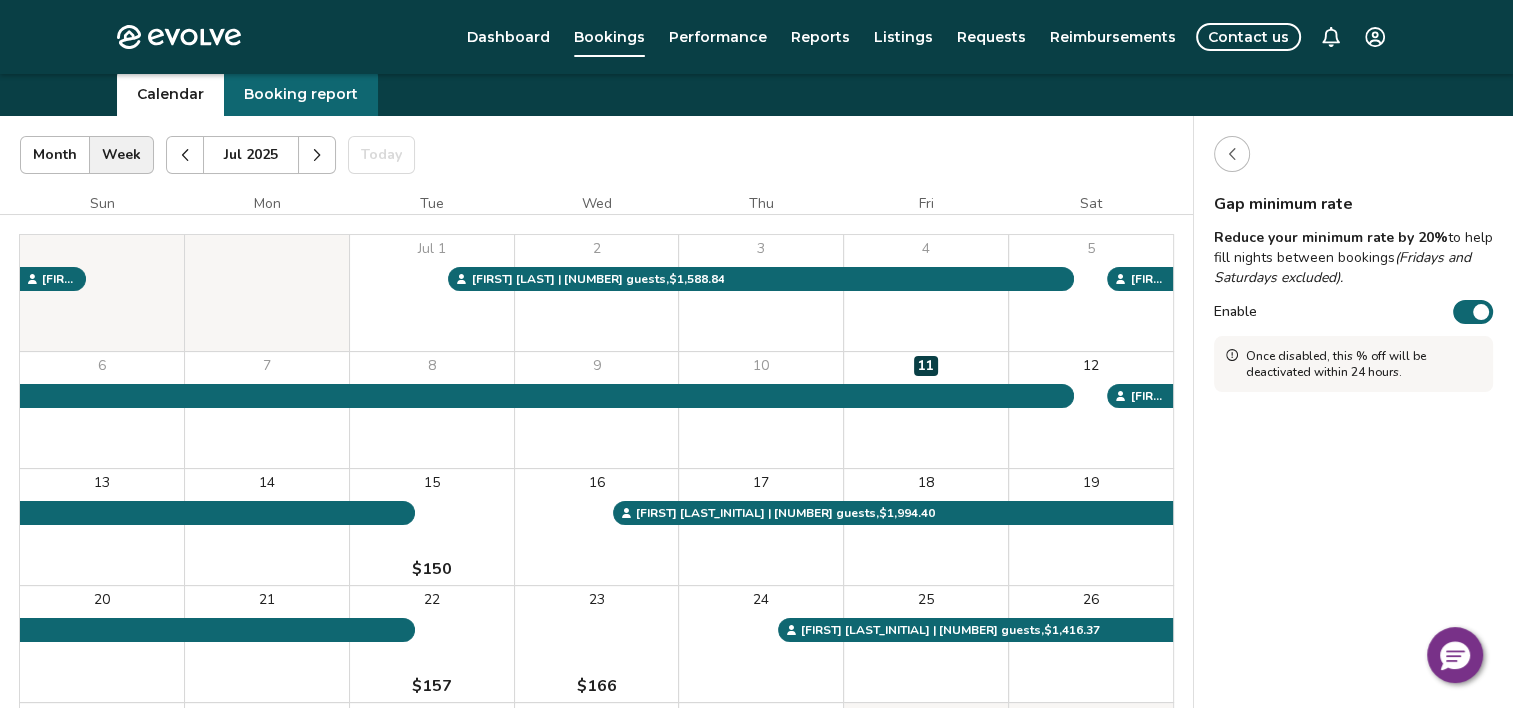 click on "Enable" at bounding box center (1473, 312) 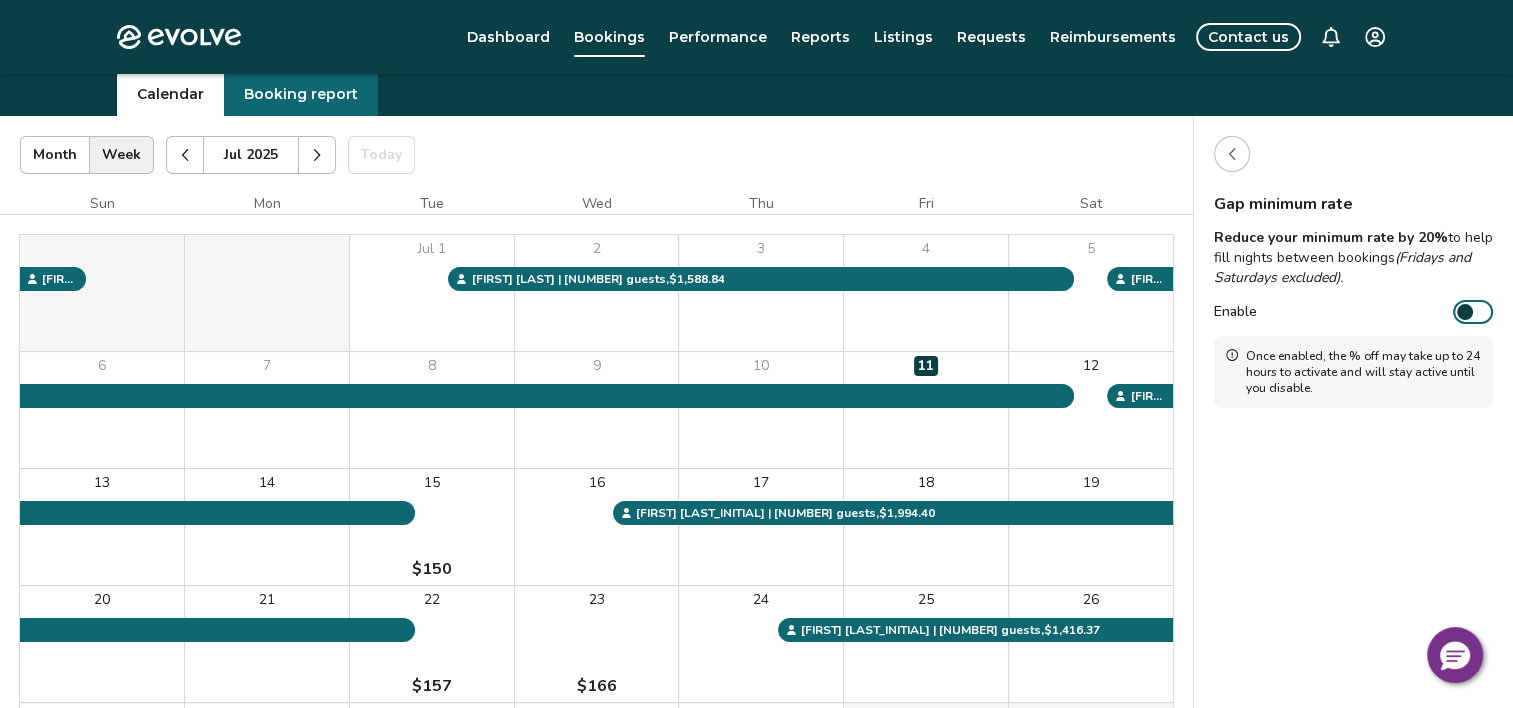 click 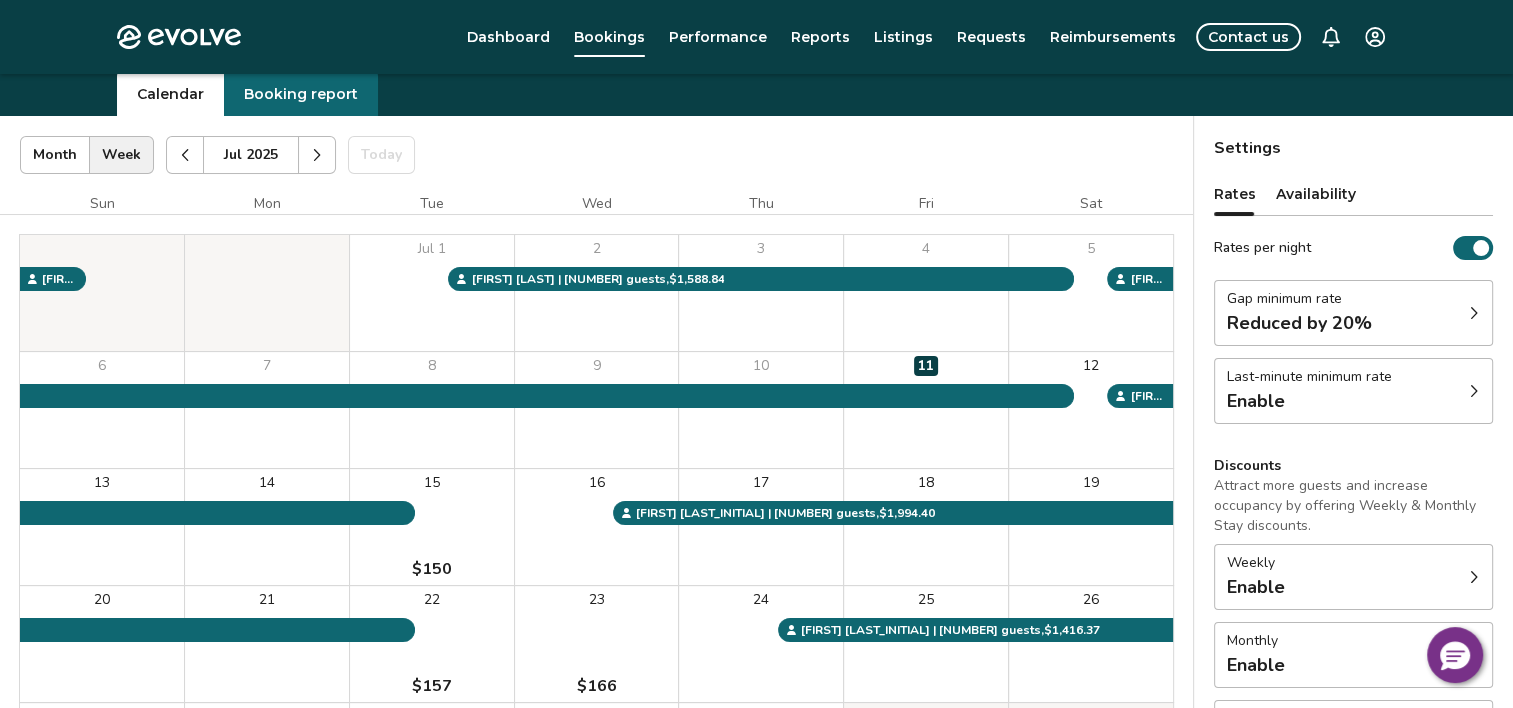 click on "Reduced by 20%" at bounding box center (1299, 323) 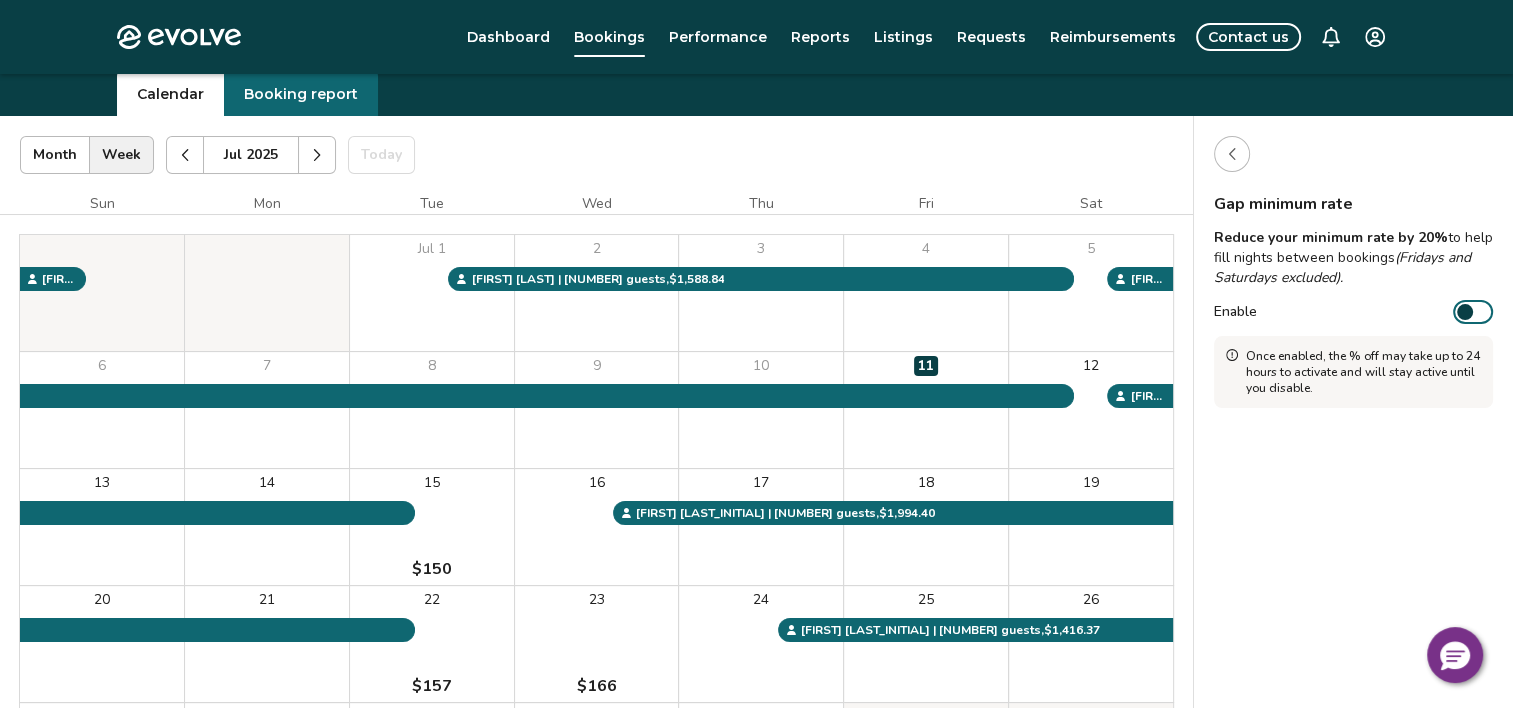 click 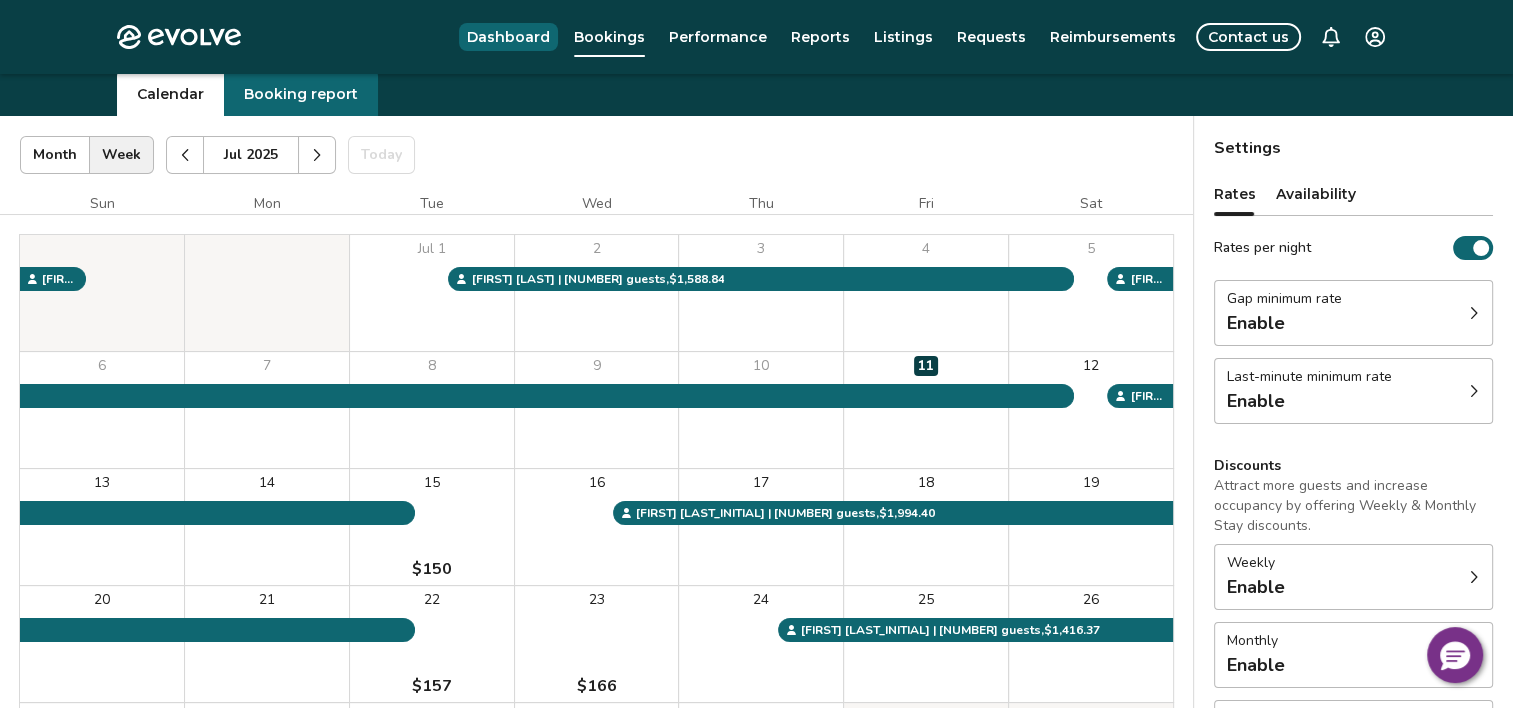 click on "Dashboard" at bounding box center (508, 37) 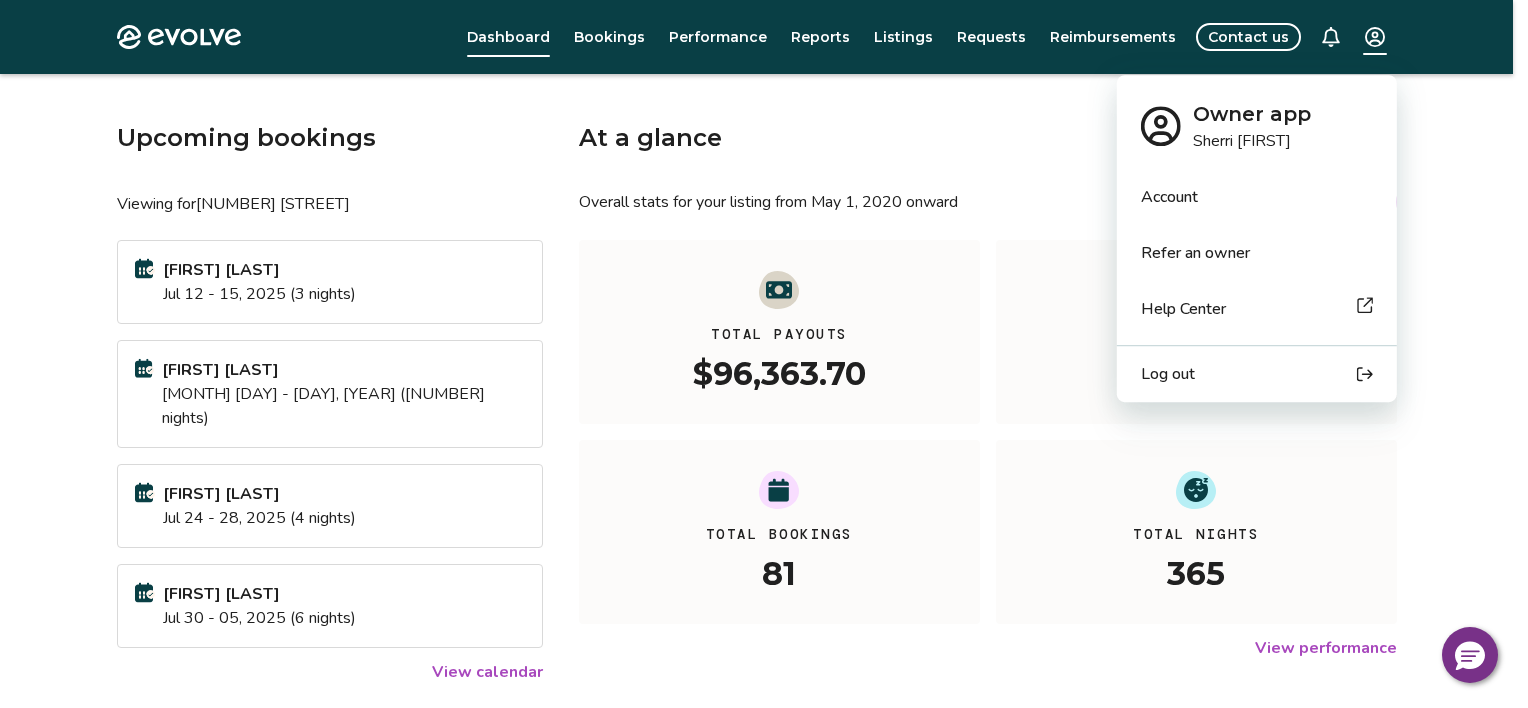 click on "Evolve Dashboard Bookings Performance Reports Listings Requests Reimbursements Contact us Hi, [FIRST] ! Upcoming bookings Viewing for [NUMBER] [STREET] [FIRST] [LAST] [MONTH] [DAY] - [MONTH] [DAY], [YEAR] ([NUMBER] nights) [FIRST] [LAST] [MONTH] [DAY] - [MONTH] [DAY], [YEAR] ([NUMBER] nights) [FIRST] [LAST] [MONTH] [DAY] - [MONTH] [DAY], [YEAR] ([NUMBER] nights) [FIRST] [LAST] [MONTH] [DAY] - [MONTH] [DAY], [YEAR] ([NUMBER] nights) View calendar At a glance Overall stats for your listing from [MONTH] [YEAR] onward All YTD MTD Total Payouts $[NUMBER] Average Rate $[NUMBER] Total Bookings [NUMBER] Total Nights [NUMBER] View performance Looking for the booking site links to your listing? You can find these under the Listings overview © [YEAR]-[YEAR] Evolve Vacation Rental Network Privacy Policy | Terms of Service
Owner app [FIRST] [FIRST] Account Refer an owner Help Center Log out" at bounding box center (764, 461) 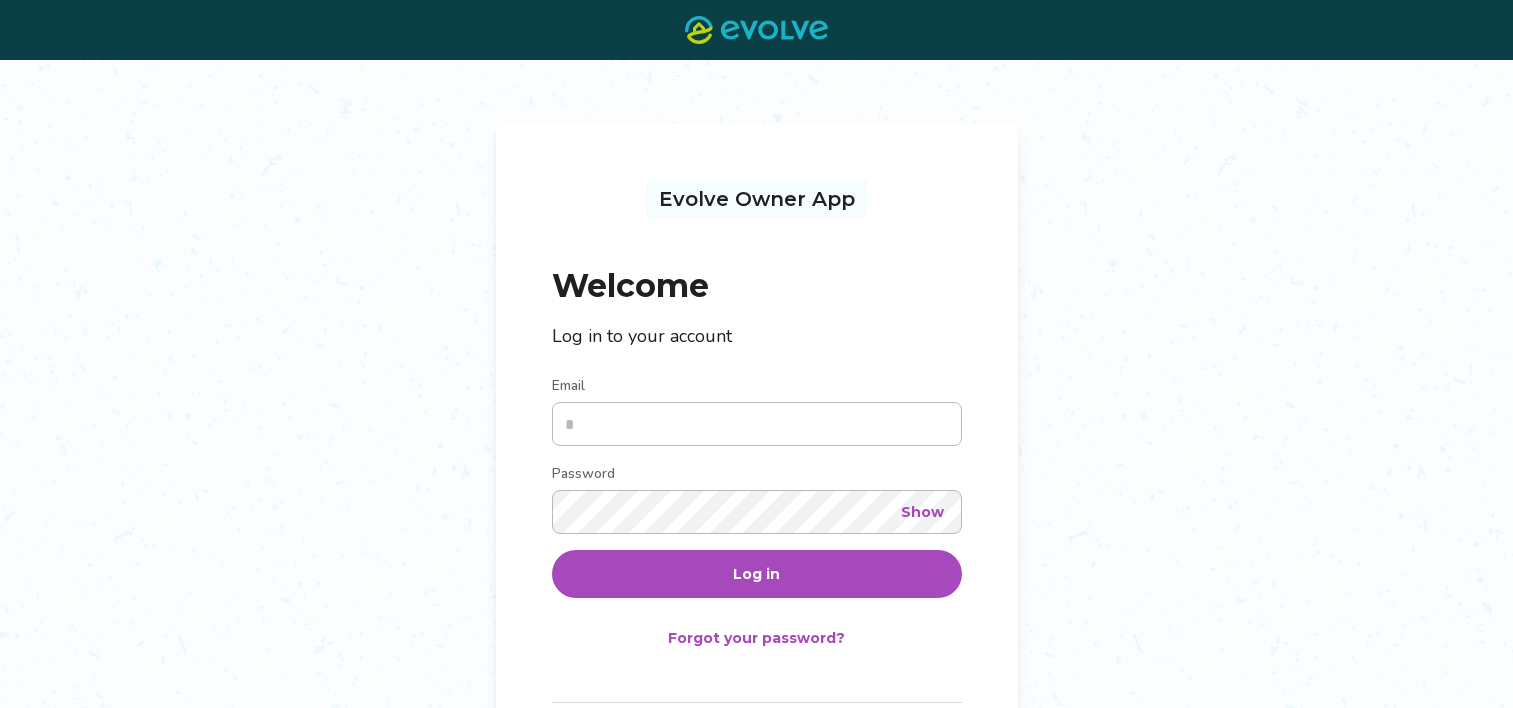 scroll, scrollTop: 0, scrollLeft: 0, axis: both 